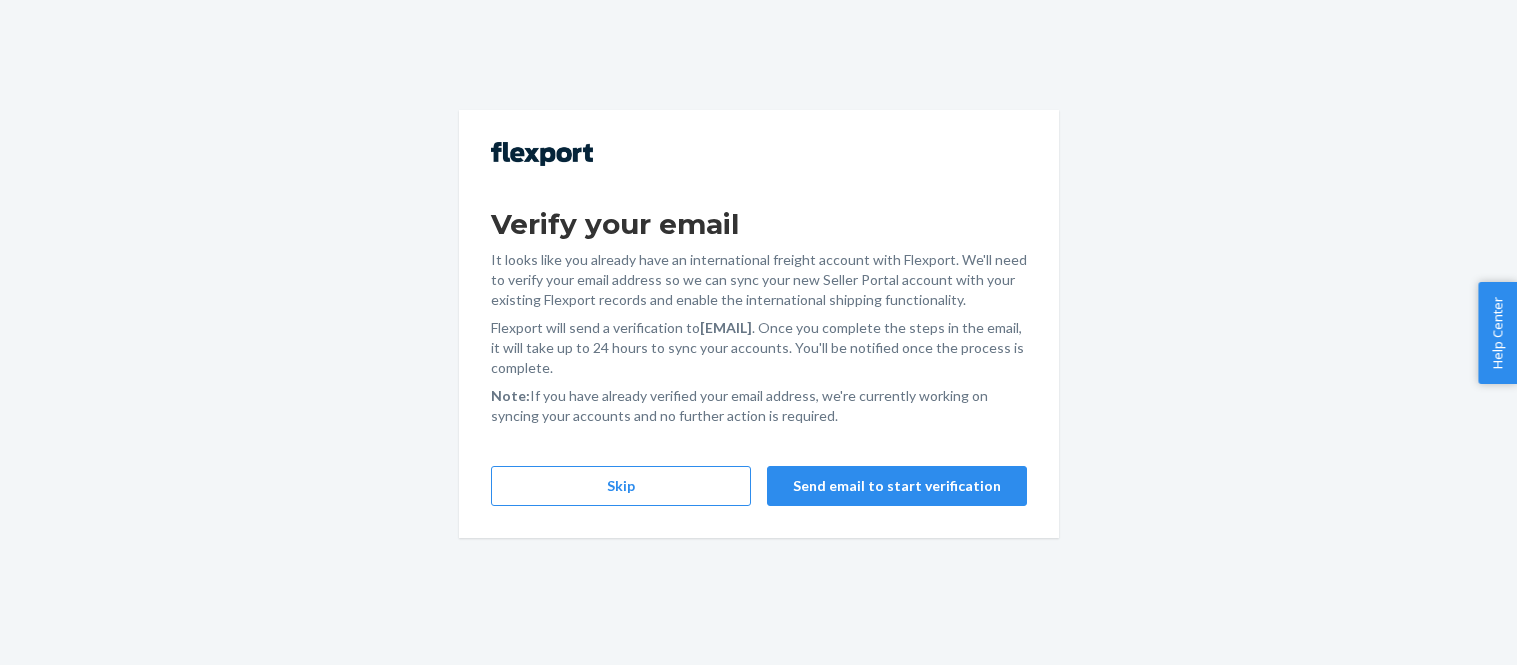 scroll, scrollTop: 0, scrollLeft: 0, axis: both 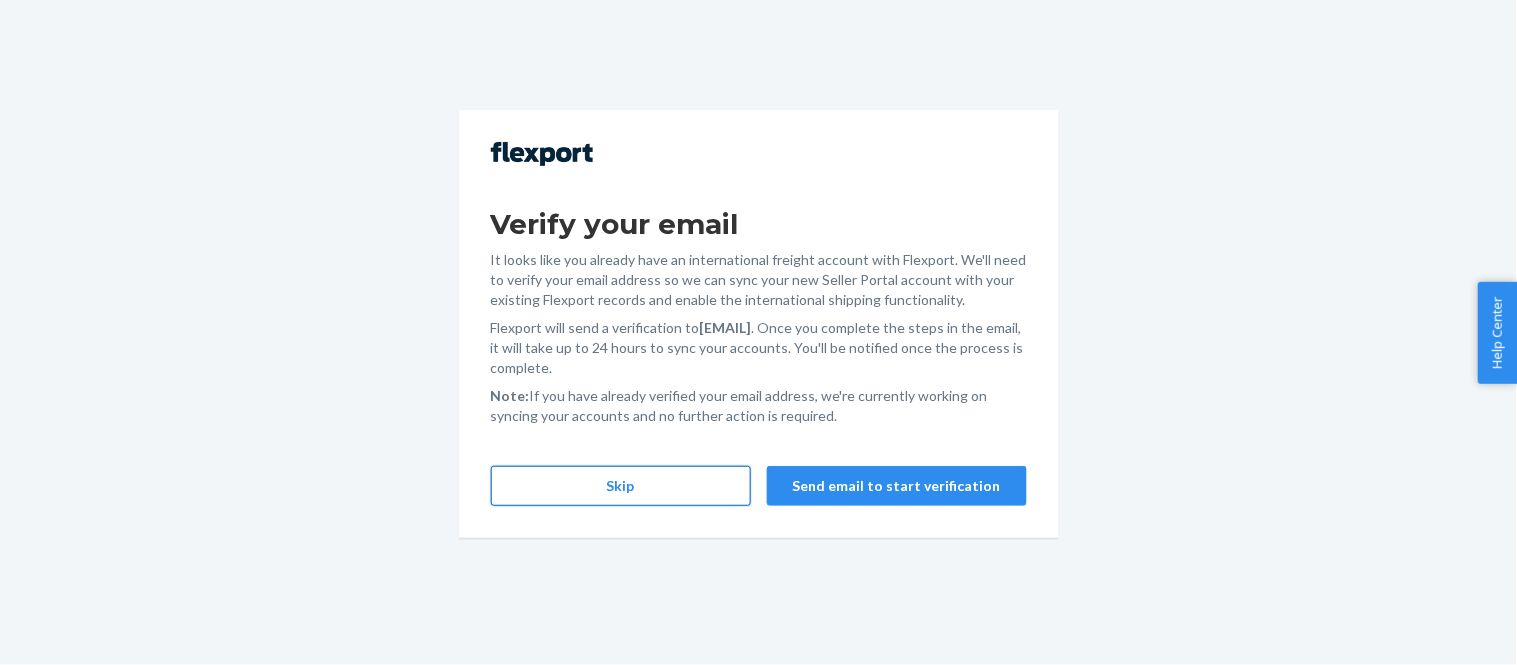 click on "Skip" at bounding box center (621, 486) 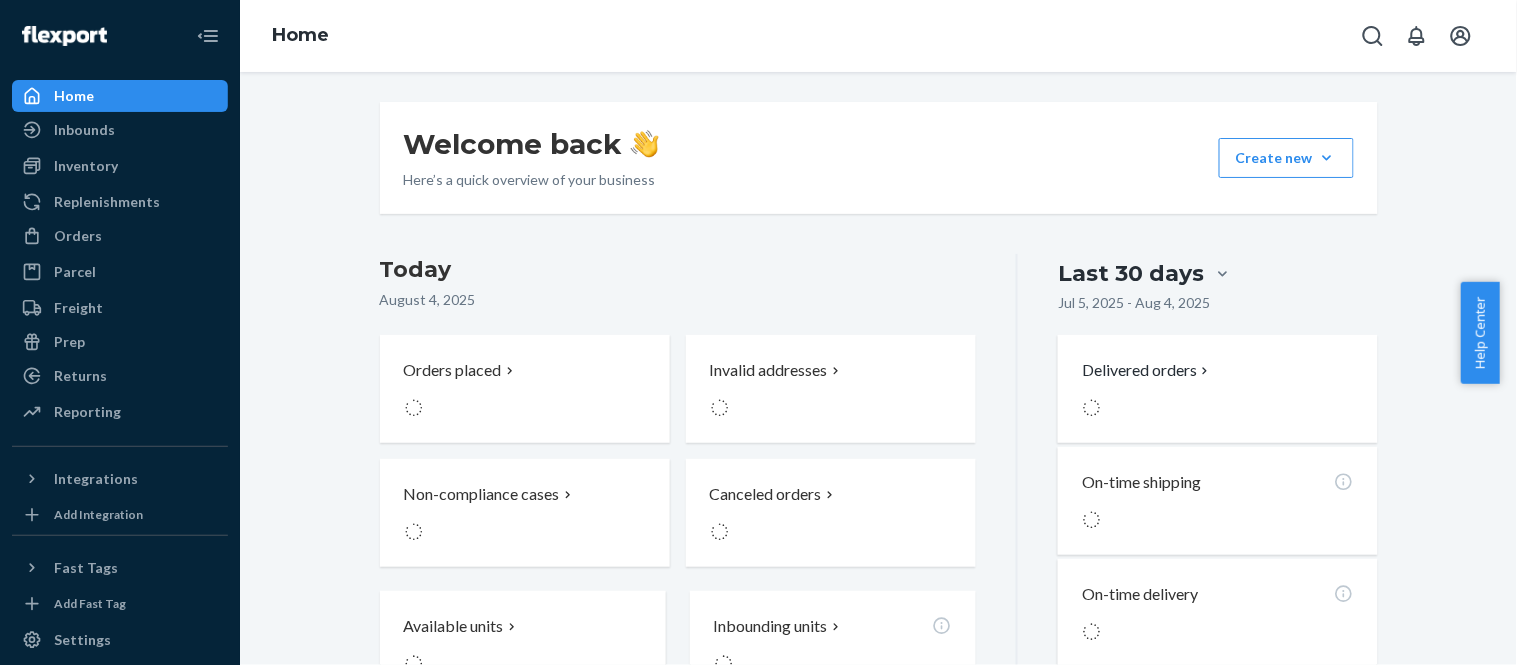 scroll, scrollTop: 0, scrollLeft: 0, axis: both 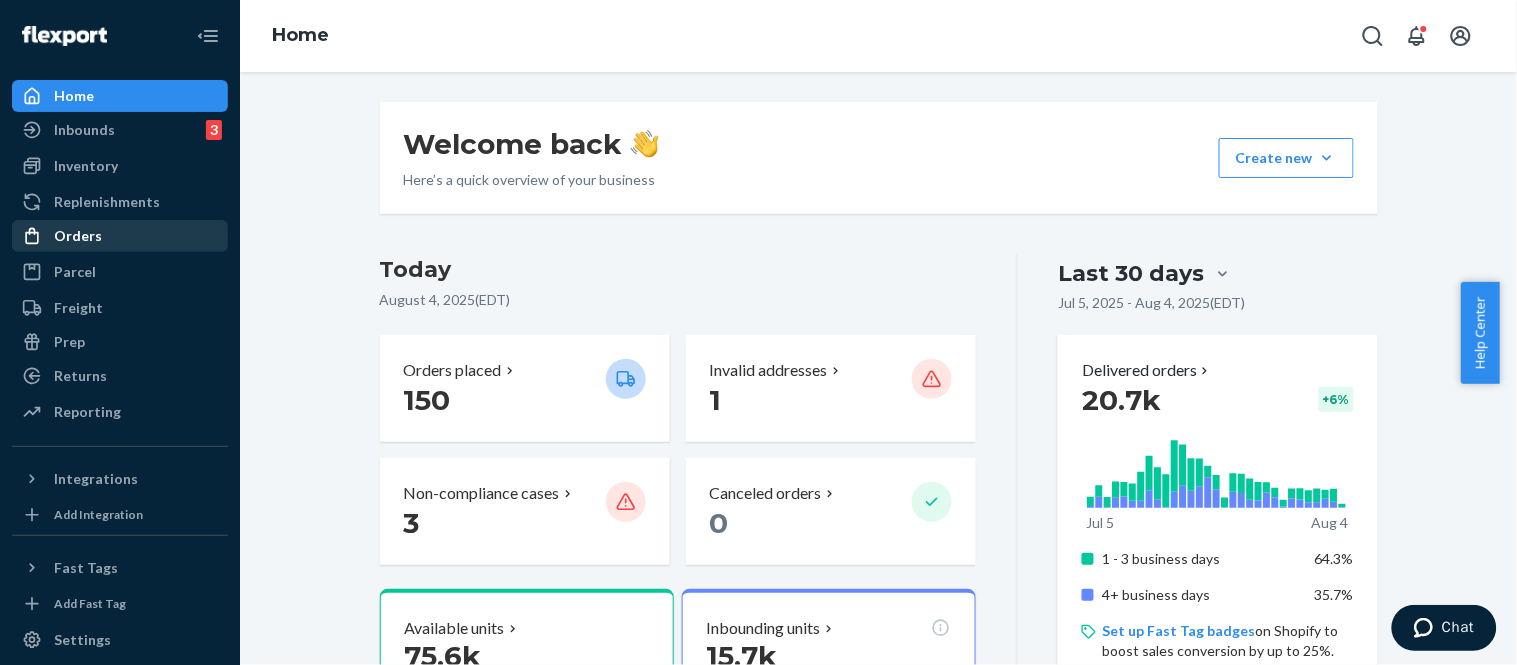 click on "Orders" at bounding box center [120, 236] 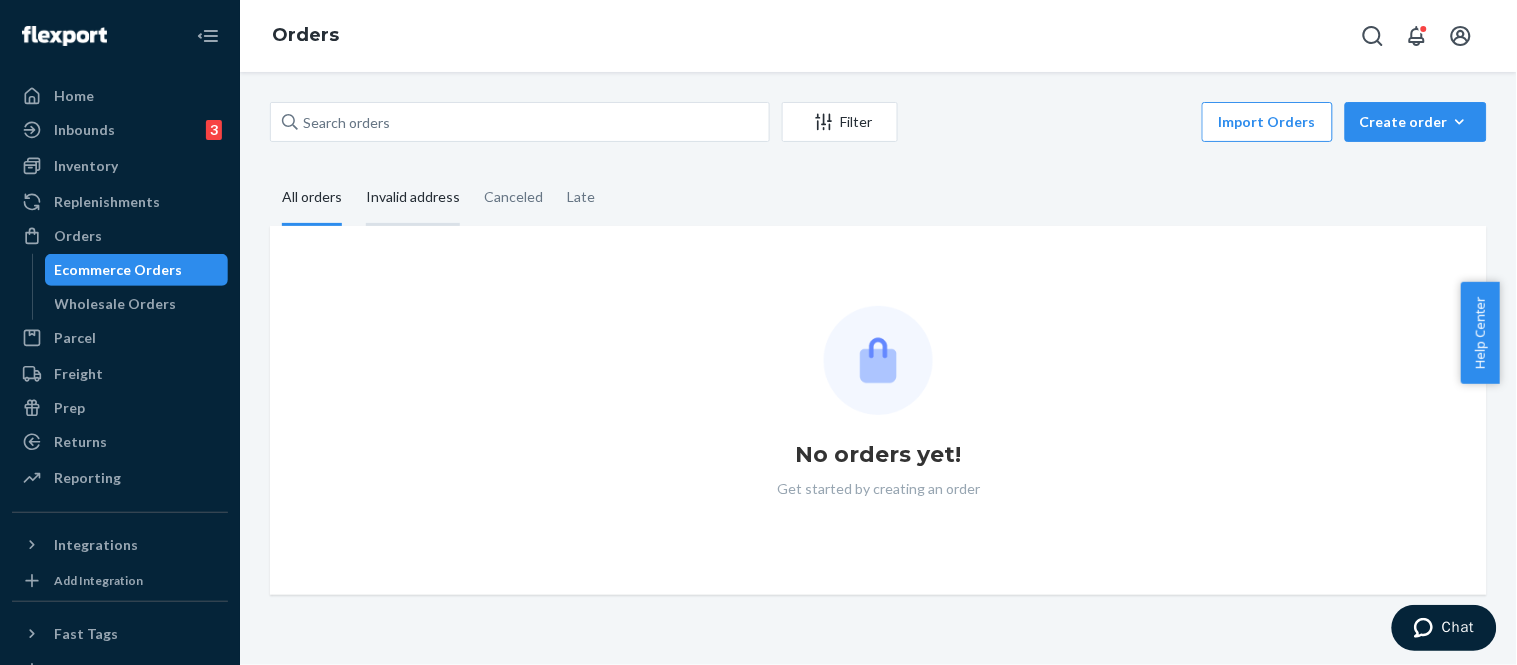 click on "Invalid address" at bounding box center (413, 198) 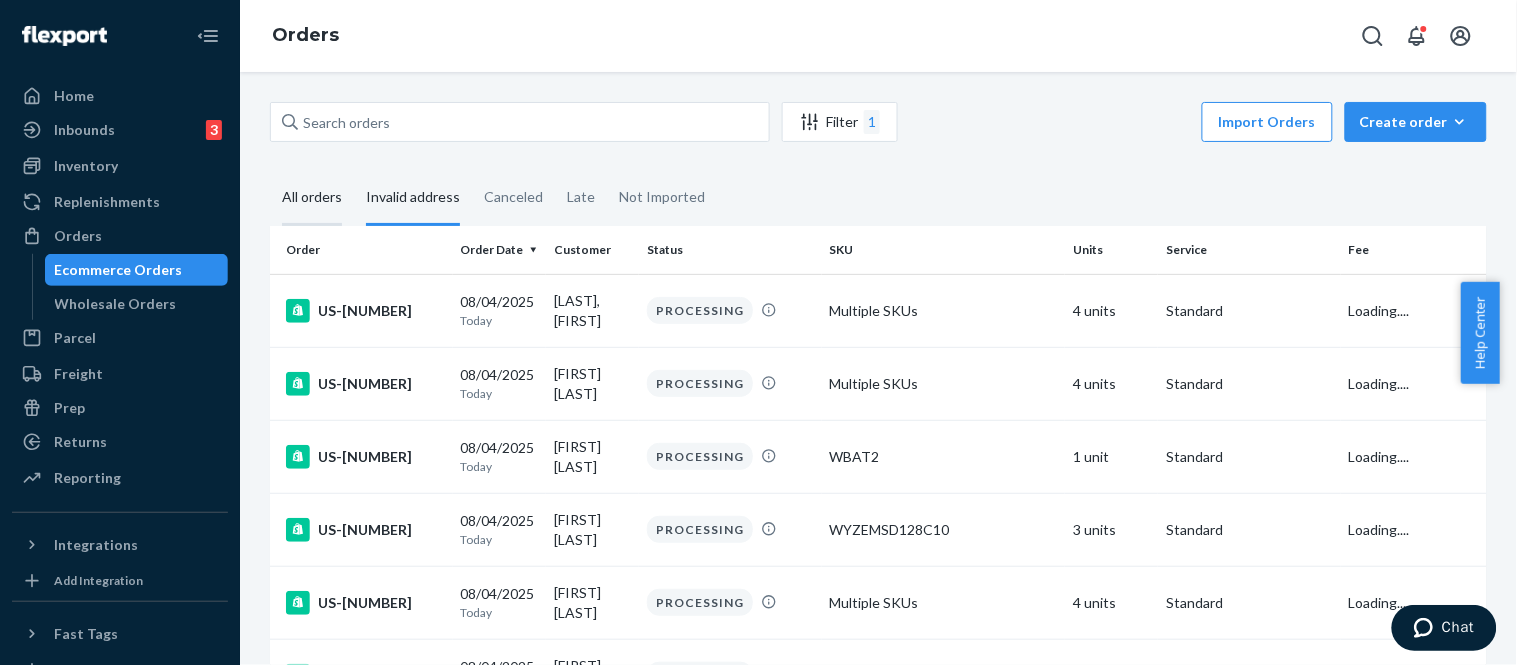 click on "All orders" at bounding box center (312, 198) 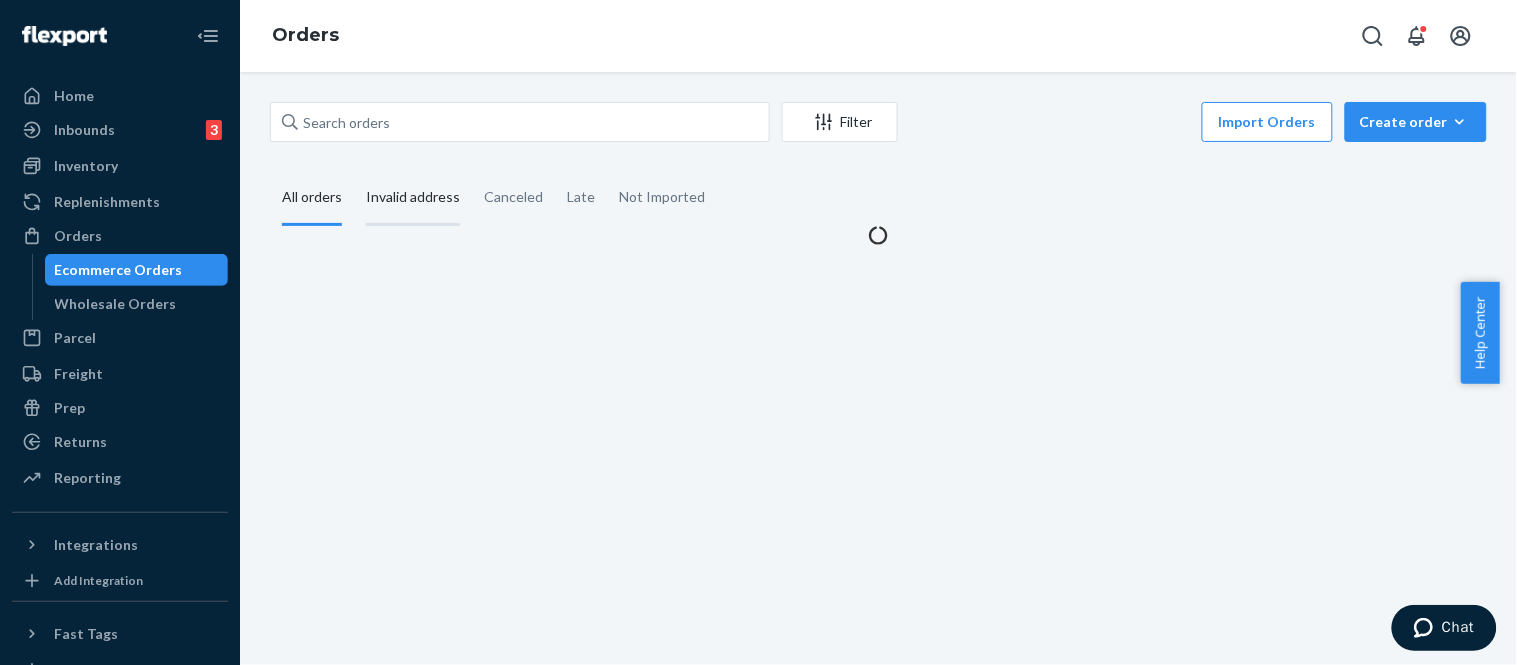 click on "Invalid address" at bounding box center [413, 198] 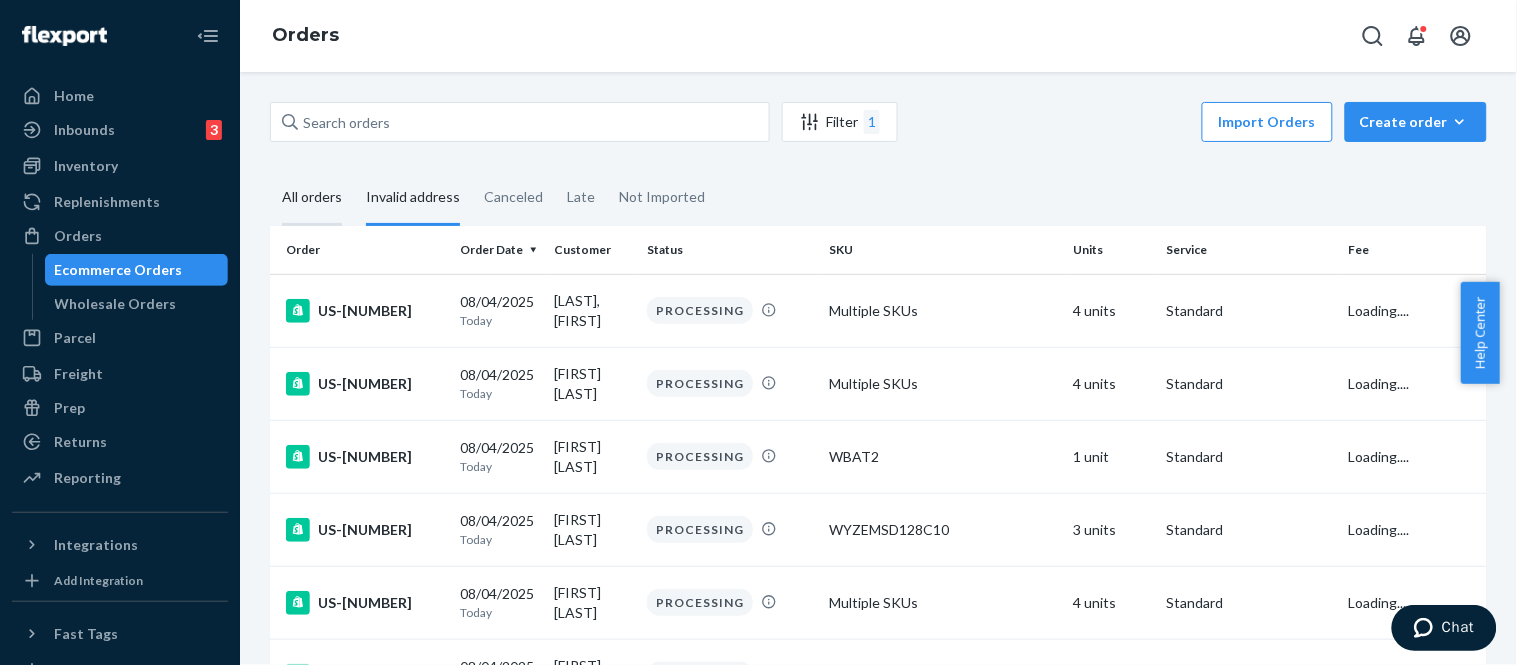 click on "All orders" at bounding box center [312, 198] 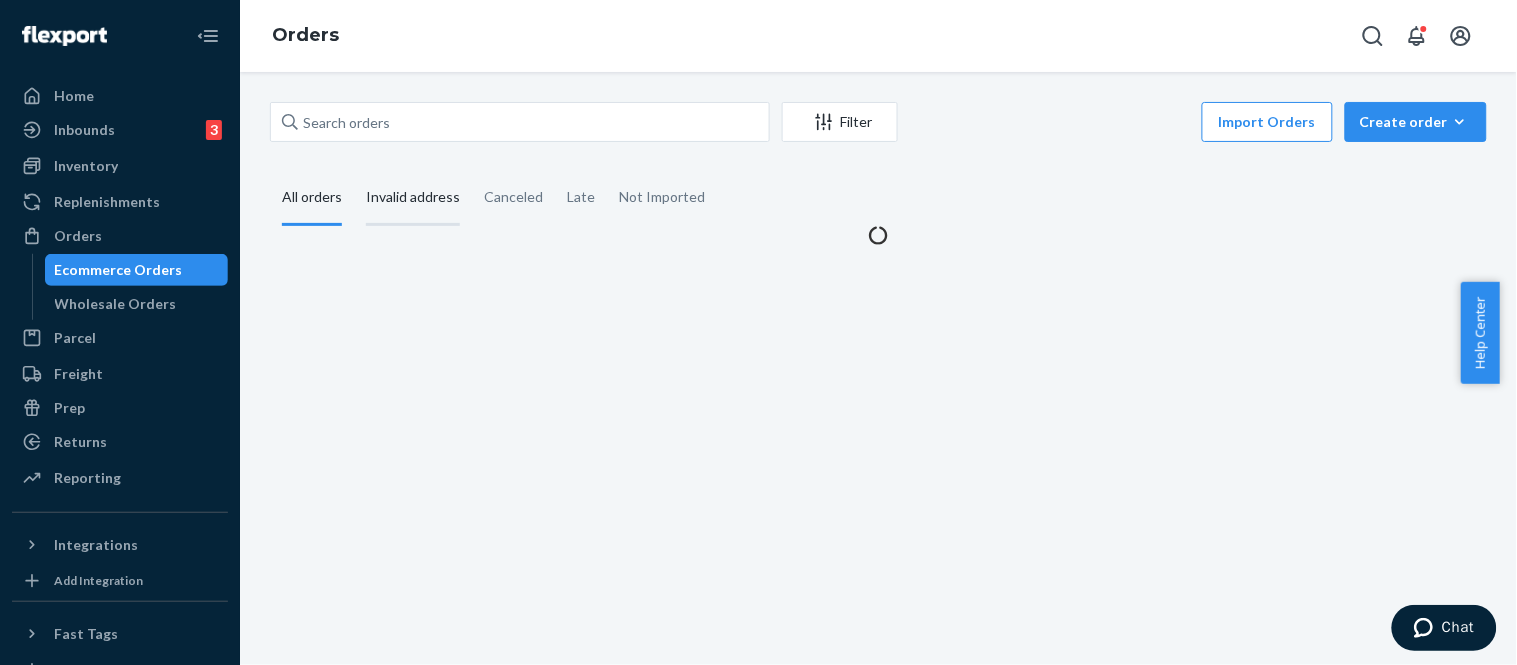 click on "Invalid address" at bounding box center [413, 198] 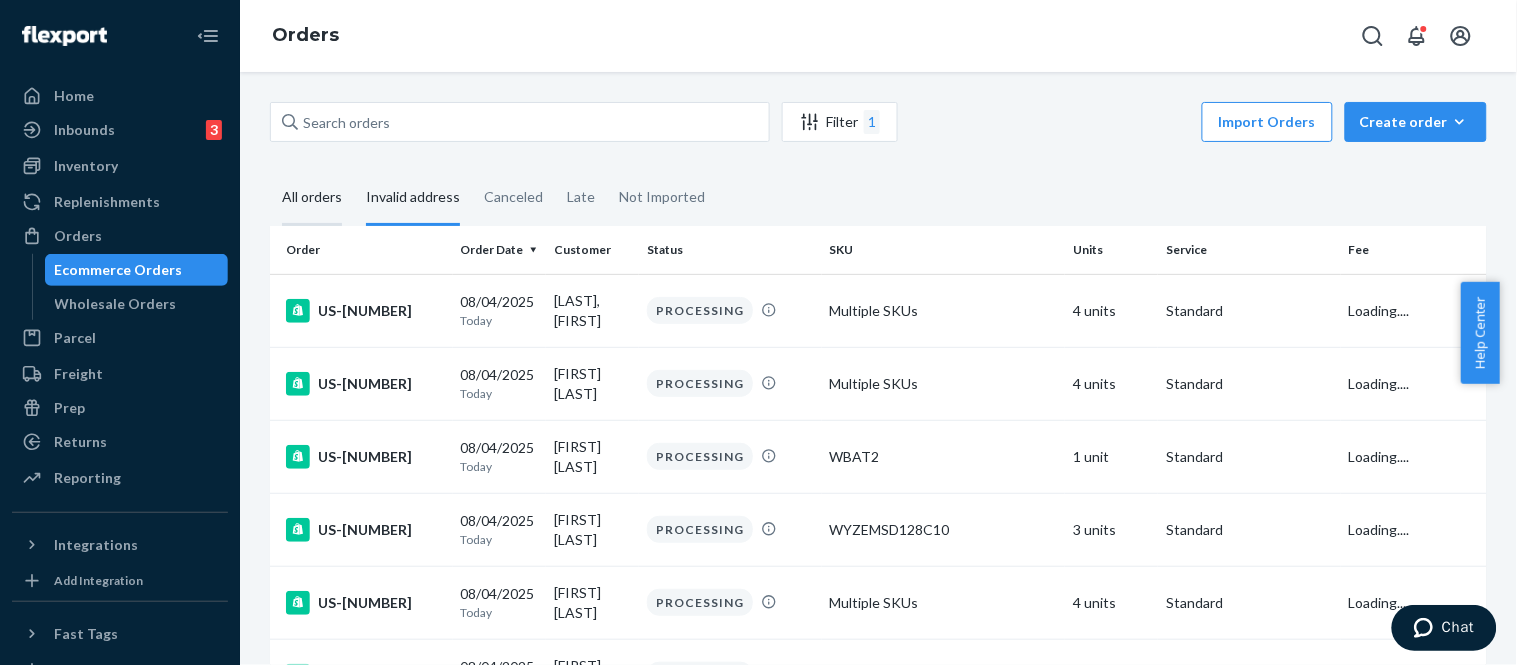 click on "All orders" at bounding box center [312, 198] 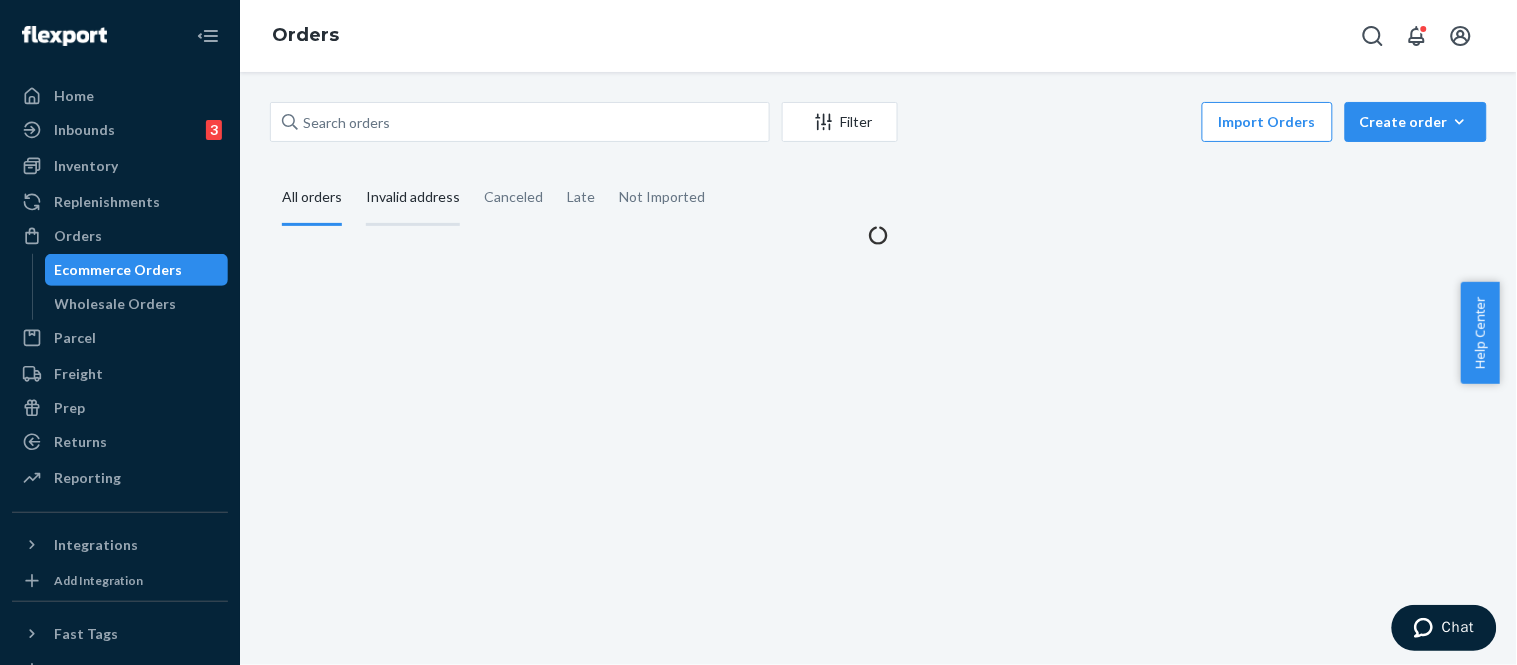 click on "Invalid address" at bounding box center [413, 198] 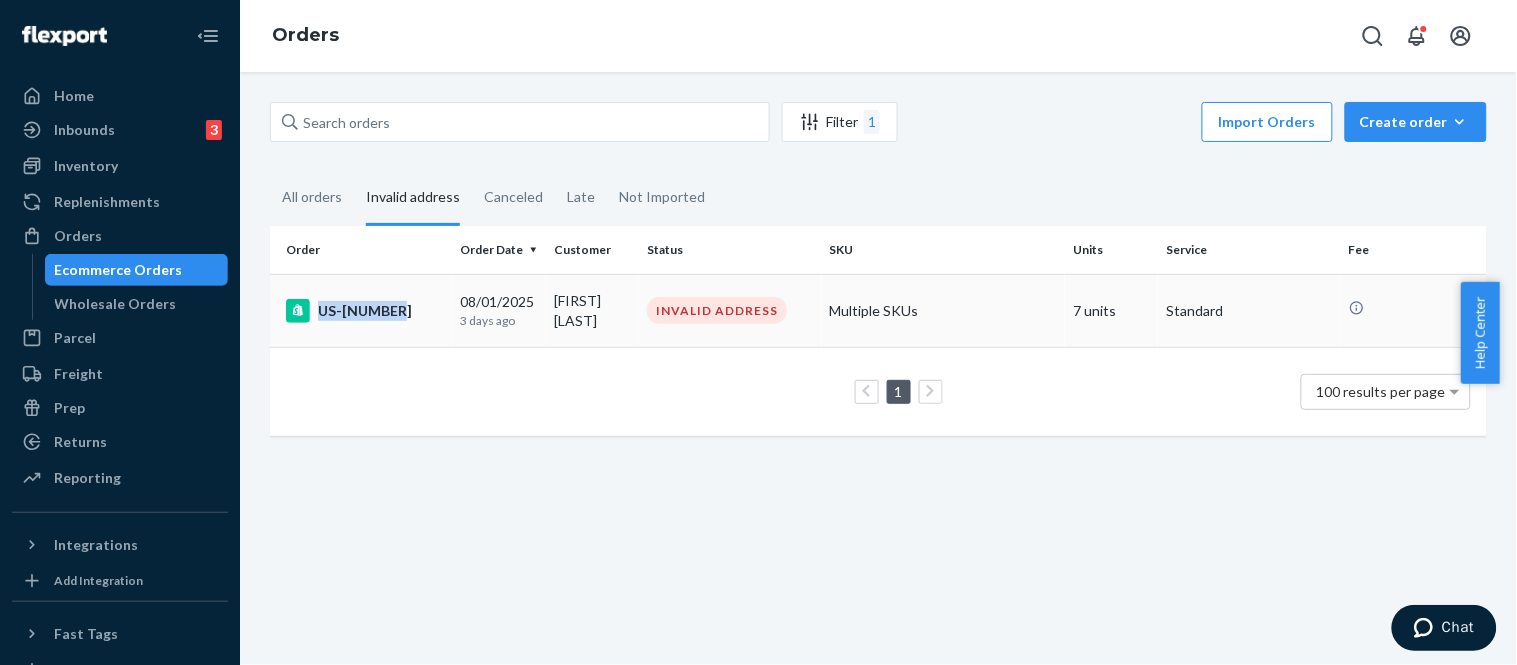 copy on "US-[NUMBER]" 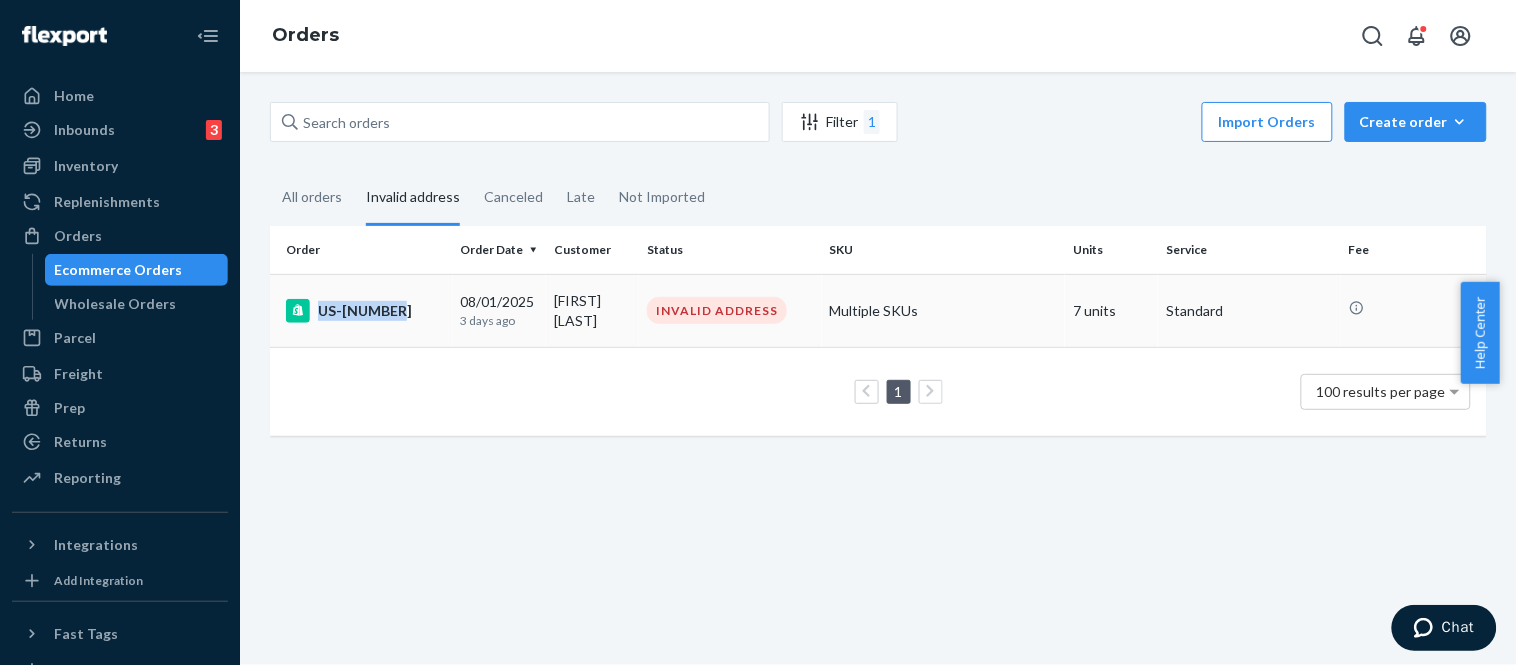 drag, startPoint x: 404, startPoint y: 301, endPoint x: 397, endPoint y: 312, distance: 13.038404 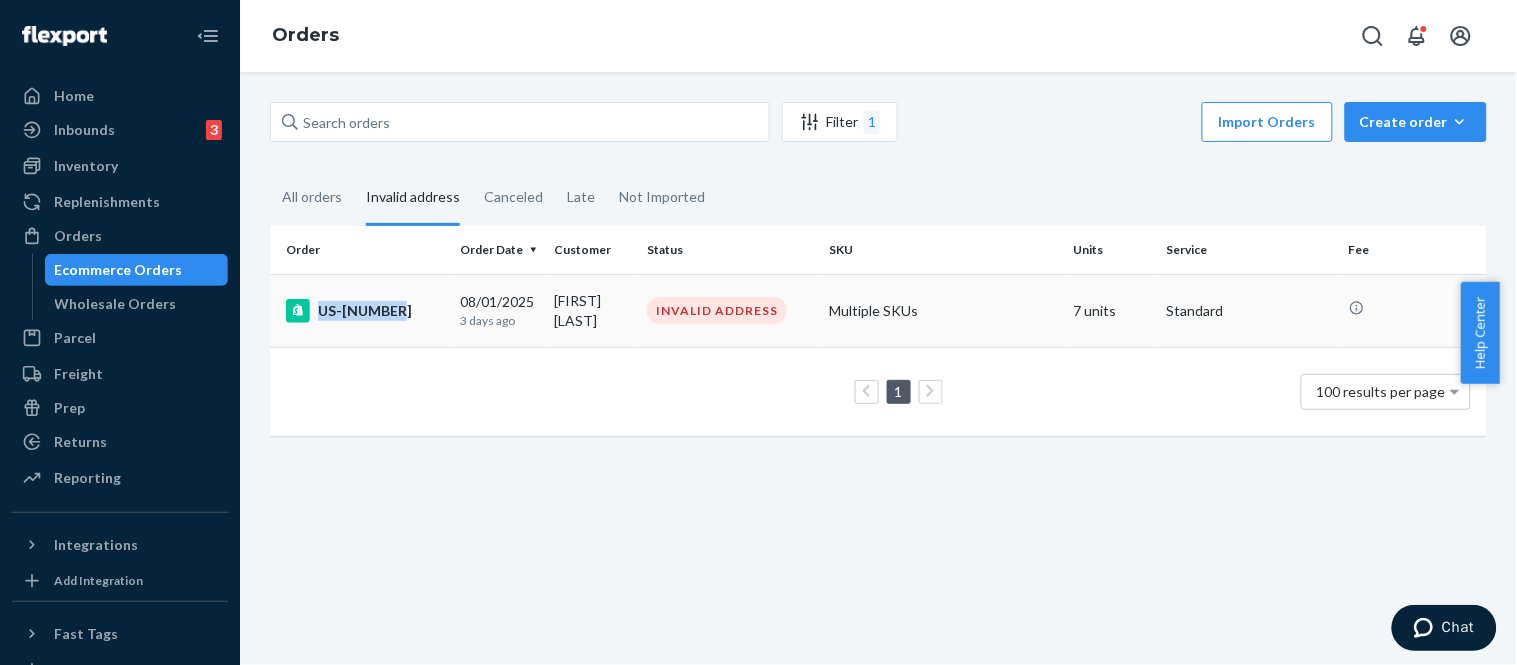 click on "US-[NUMBER]" at bounding box center (365, 311) 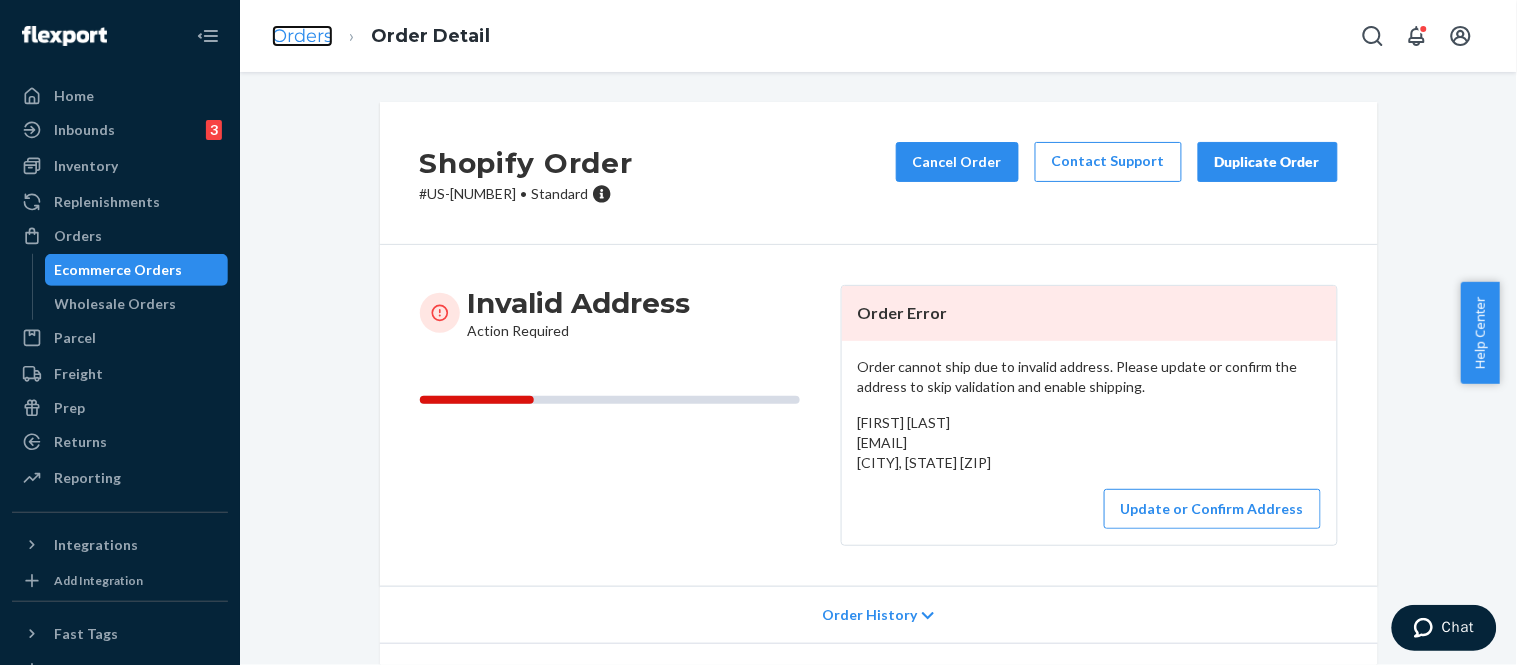 click on "Orders" at bounding box center (302, 36) 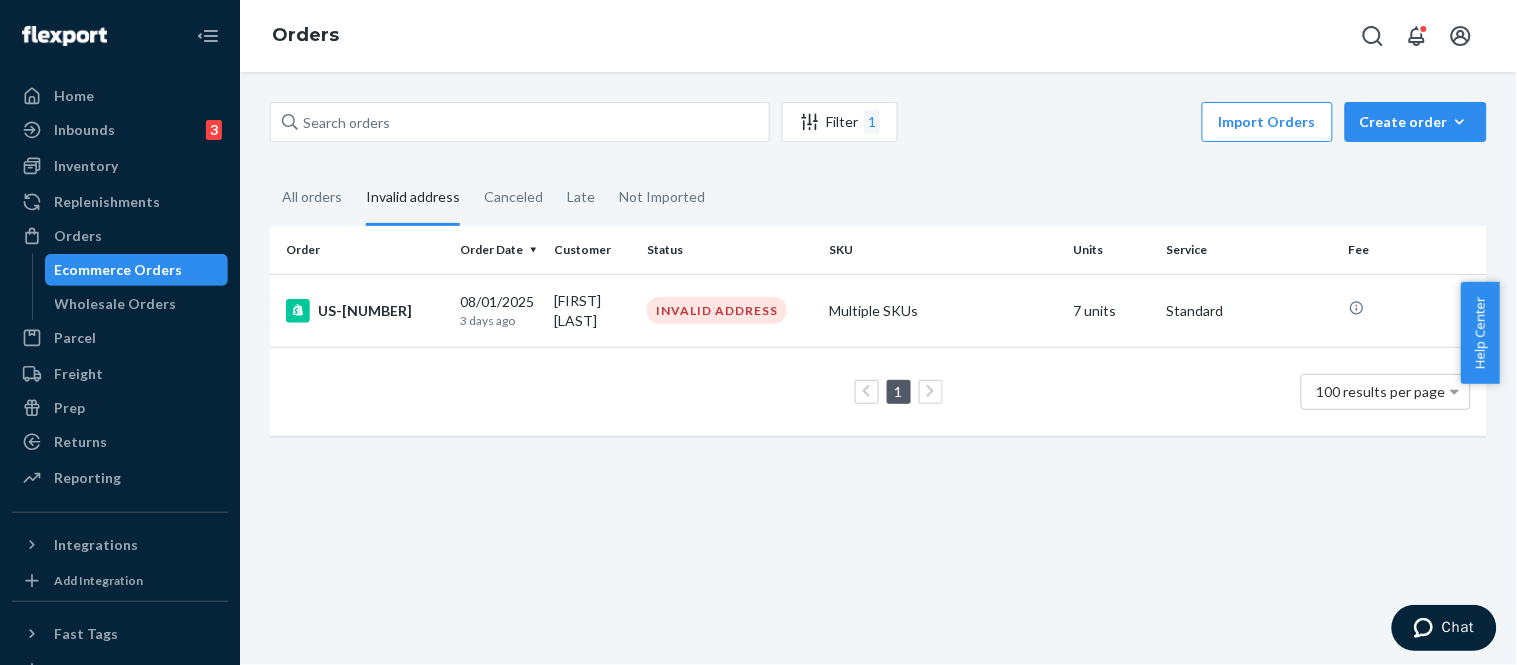 click on "All orders" at bounding box center (312, 197) 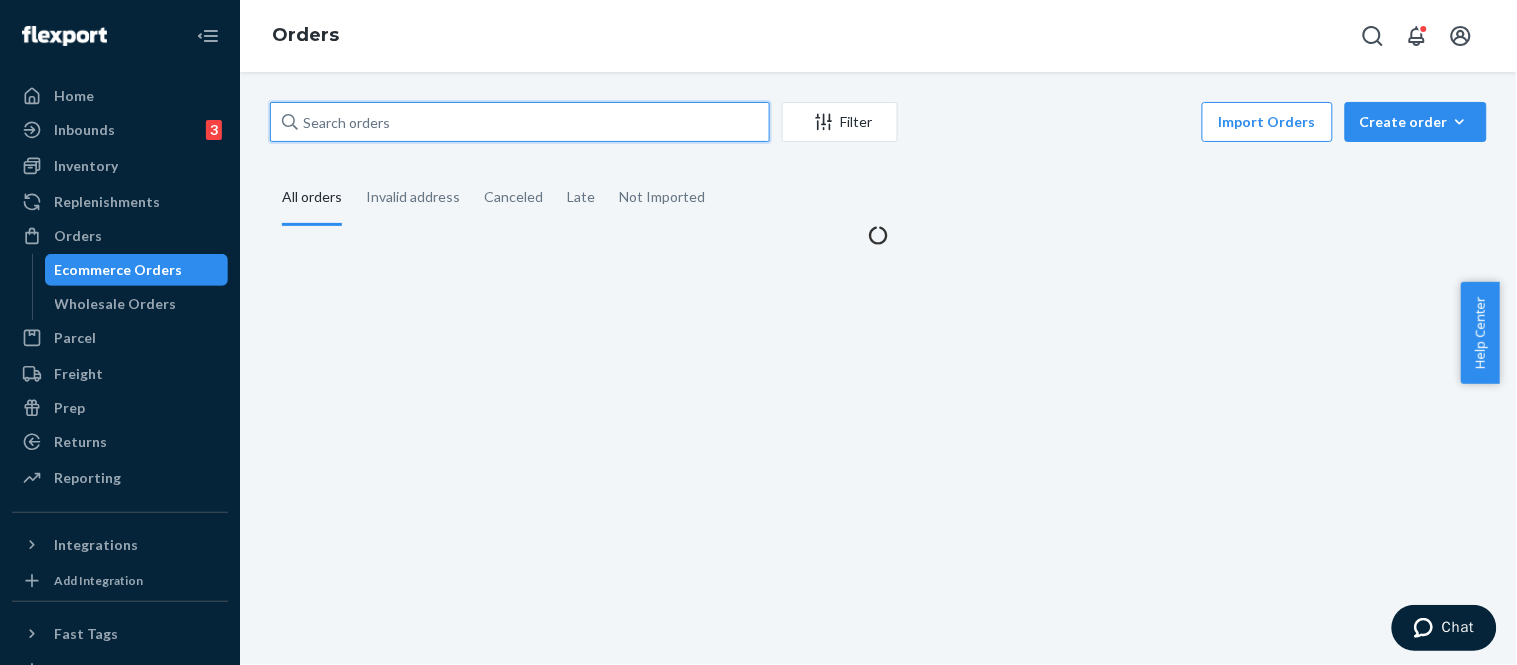 click at bounding box center [520, 122] 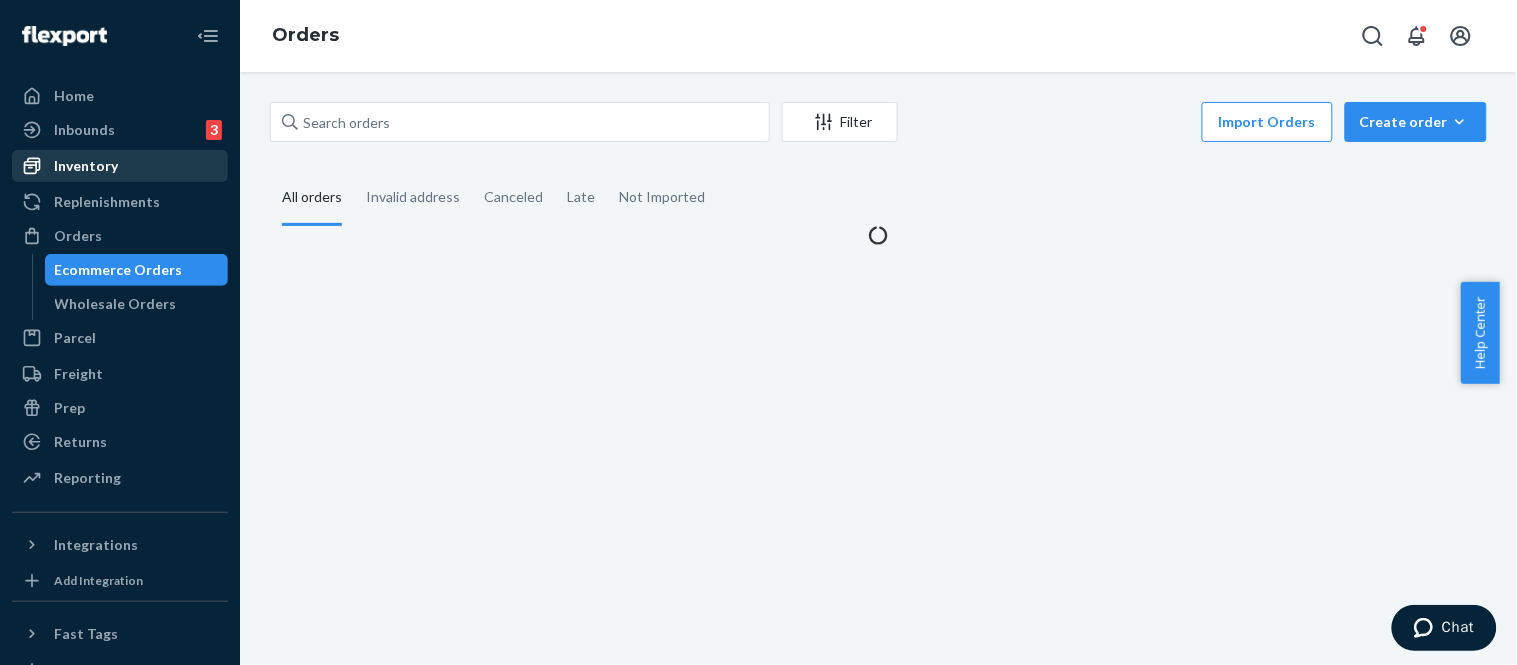 click on "Inventory" at bounding box center (86, 166) 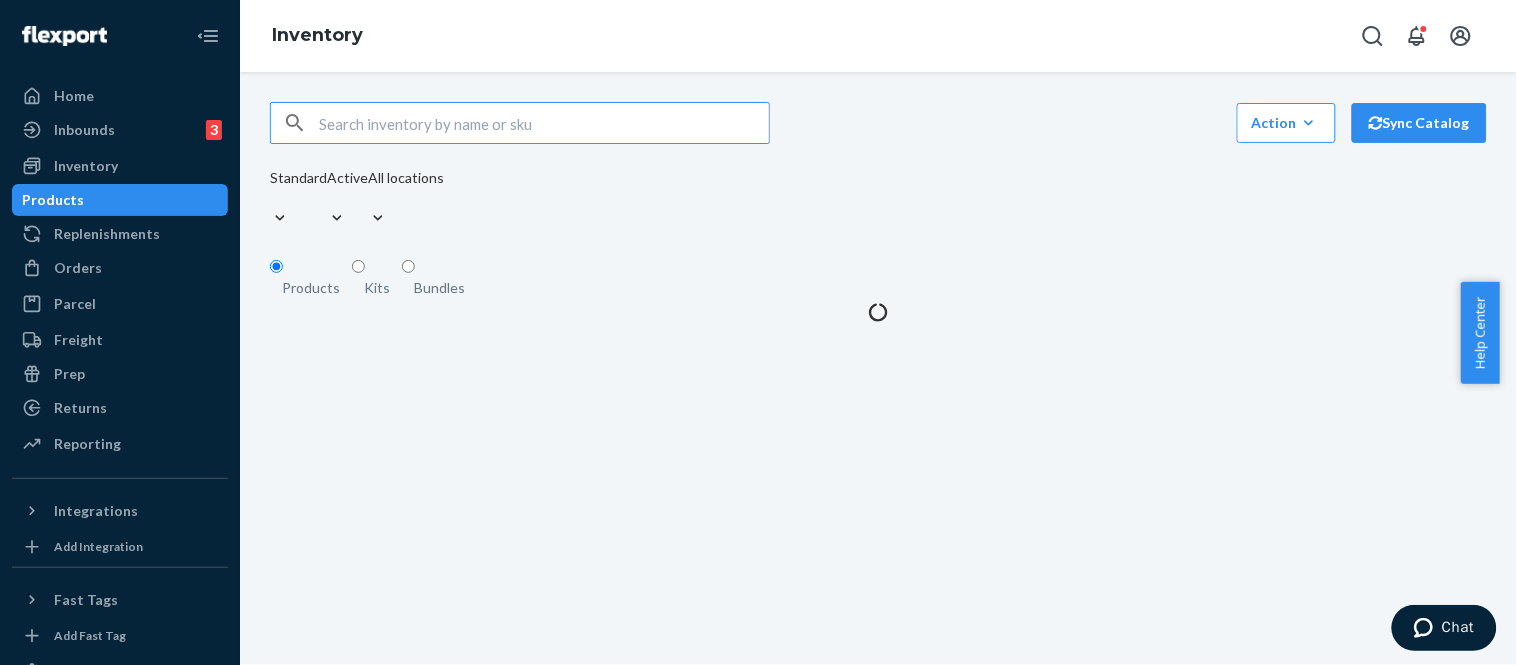 click at bounding box center [544, 123] 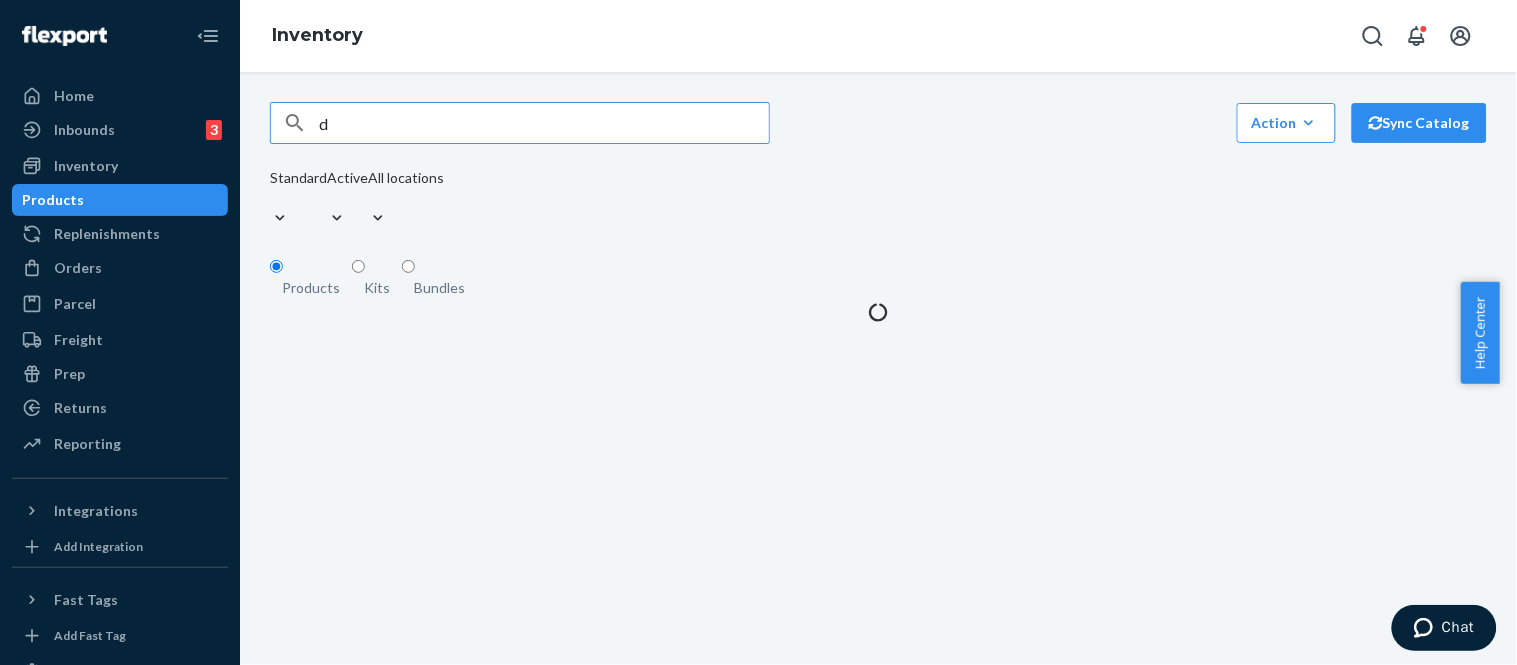 type on "de" 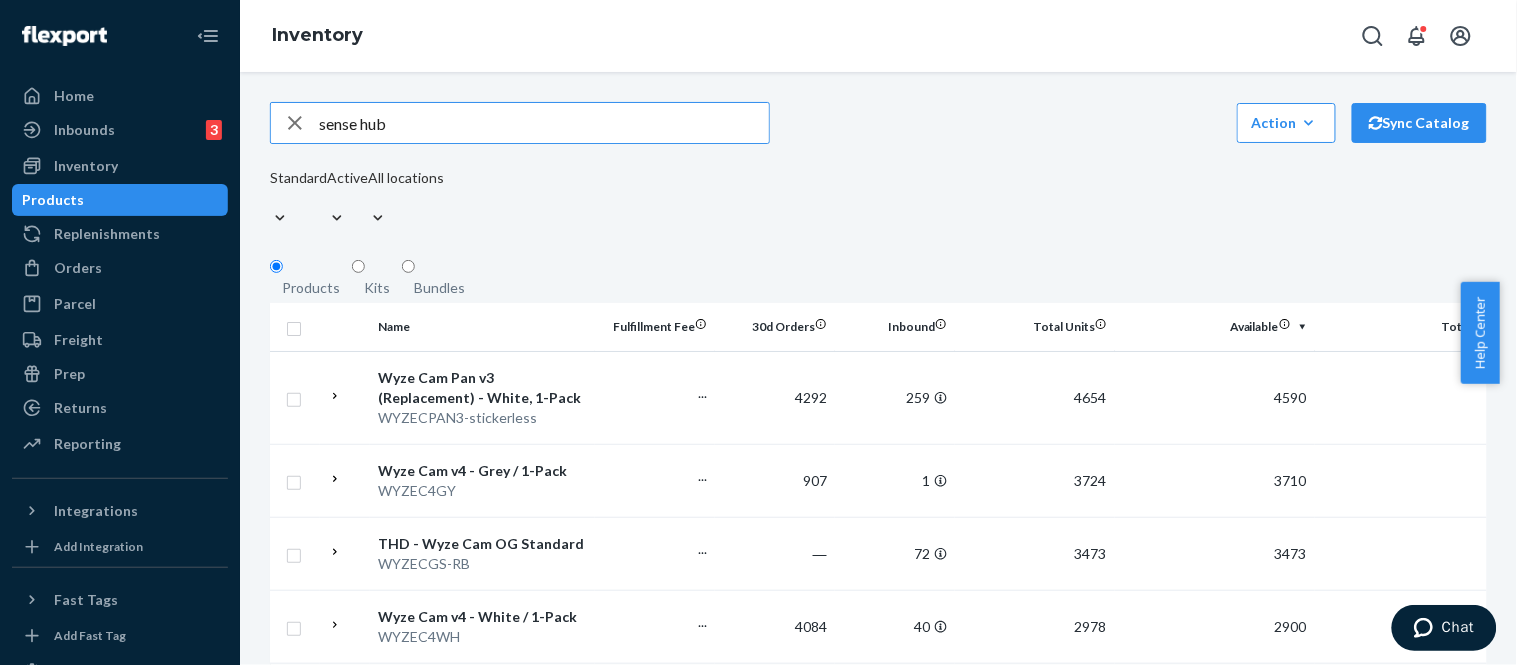 type on "sense hub" 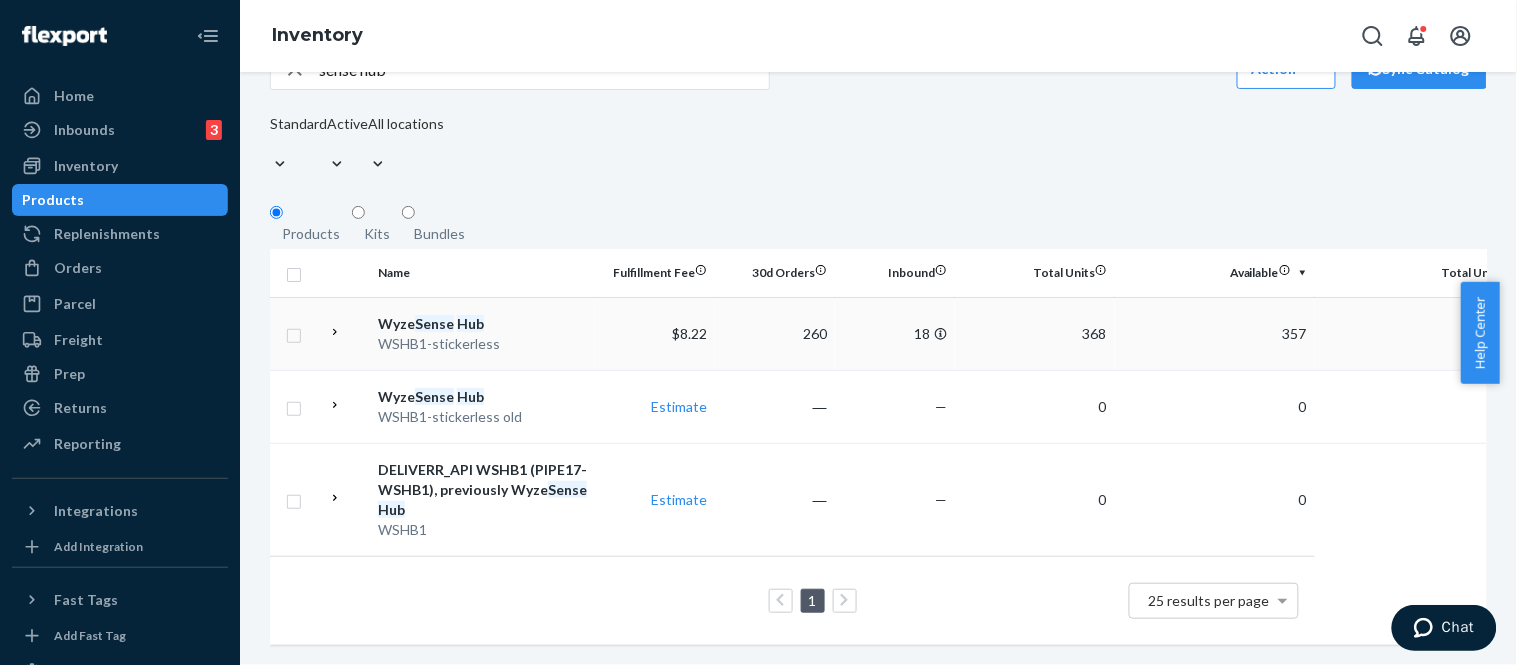 scroll, scrollTop: 191, scrollLeft: 0, axis: vertical 